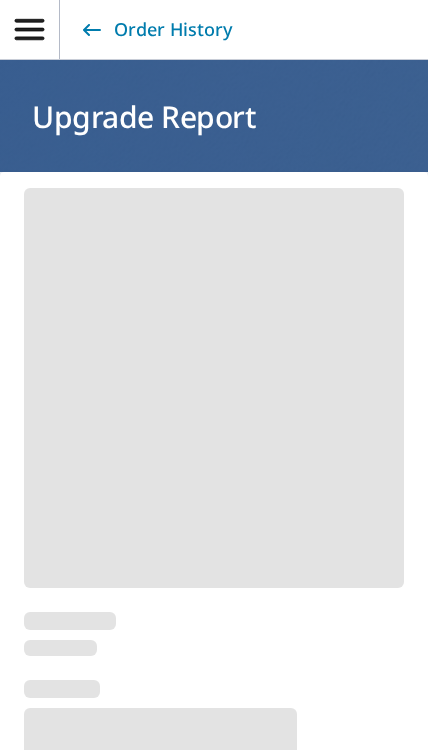 scroll, scrollTop: 0, scrollLeft: 0, axis: both 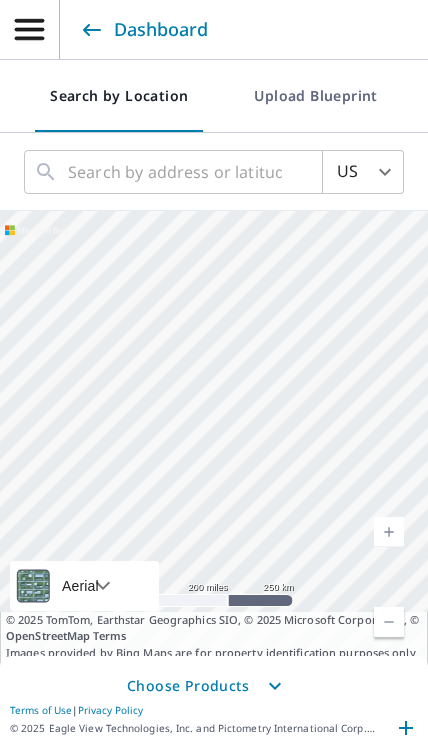 click 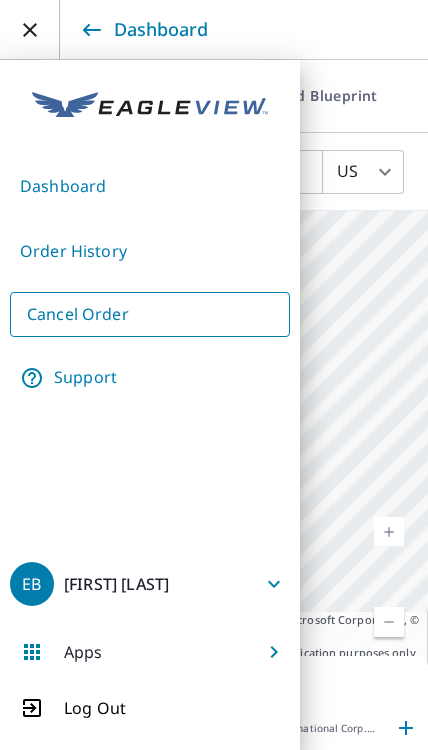 click on "Order History" at bounding box center [150, 251] 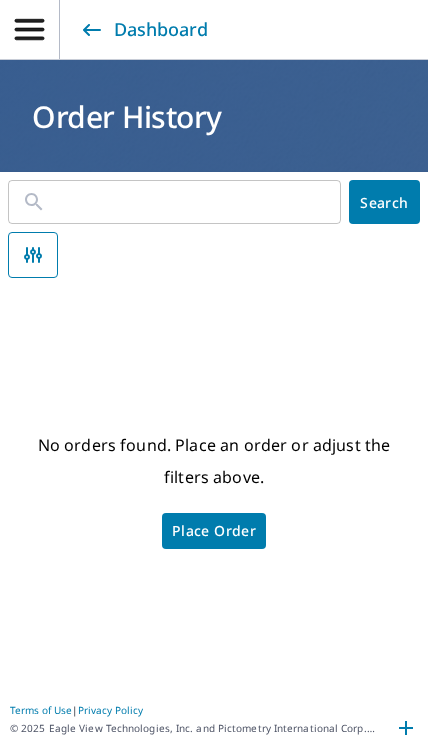 click 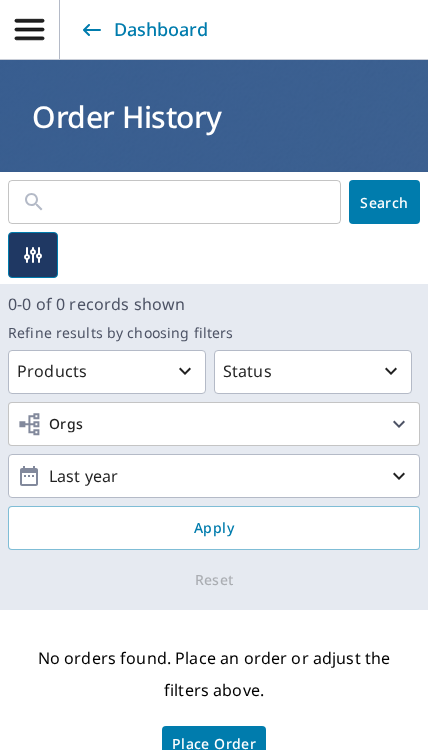 click on "Order History" at bounding box center [214, 116] 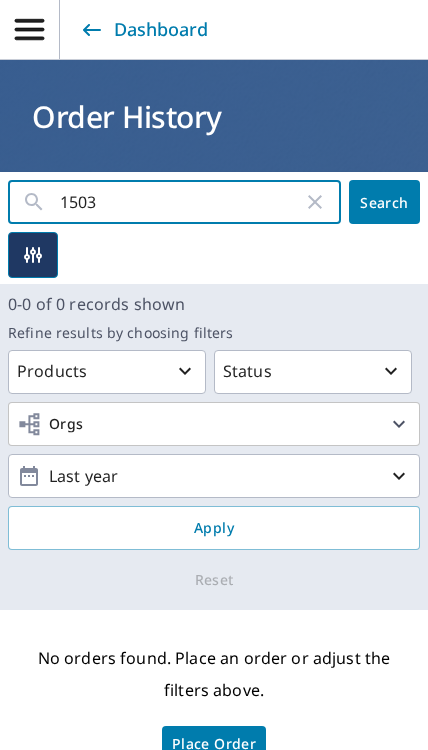 type on "1503:" 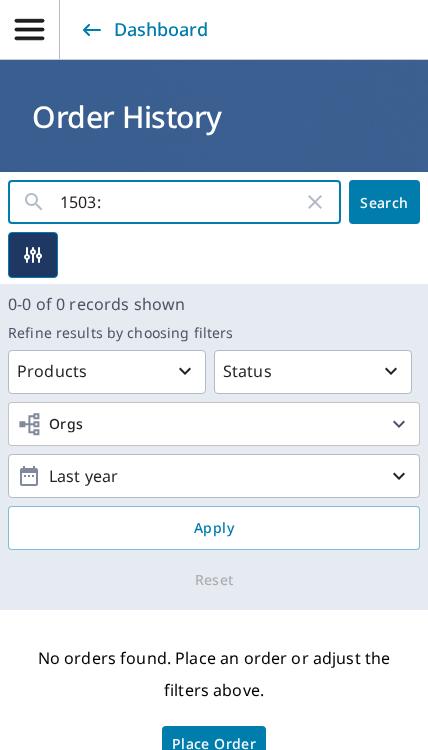 click on "Search" at bounding box center [384, 202] 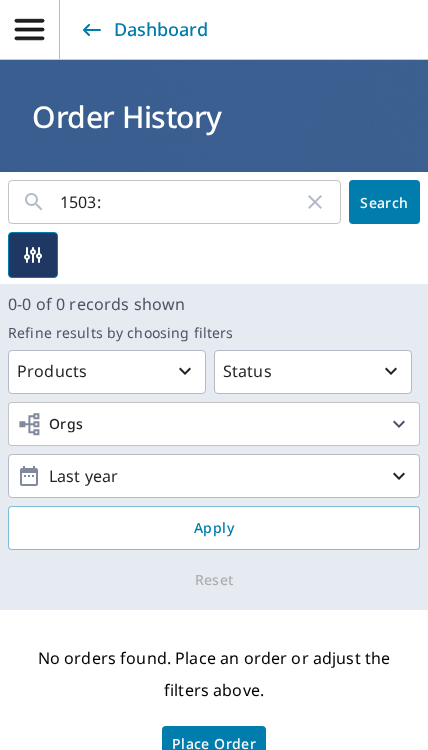 scroll, scrollTop: 0, scrollLeft: 0, axis: both 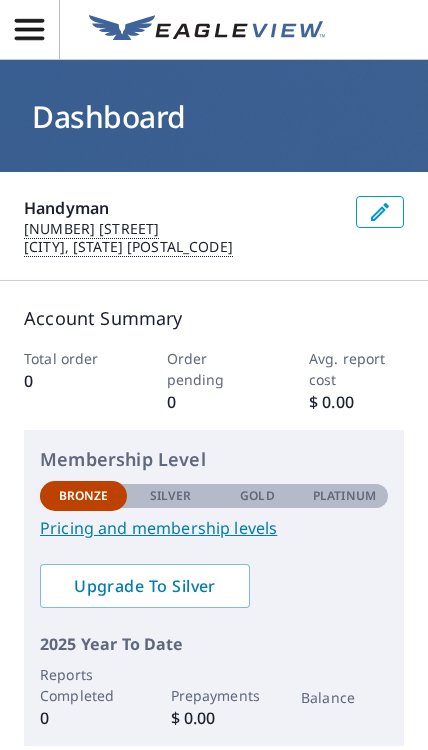 click 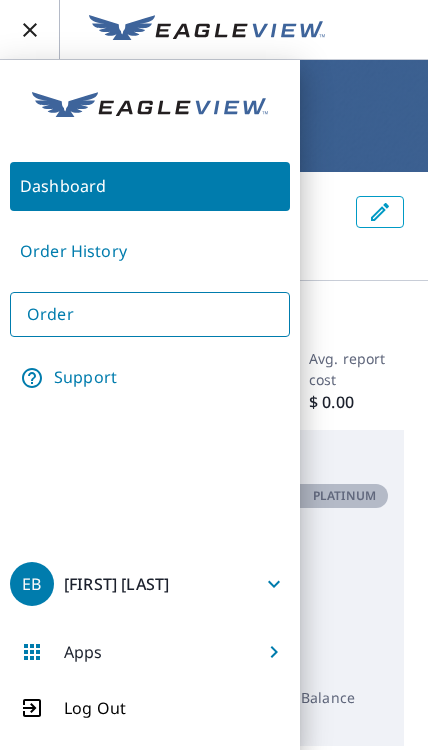 click on "Support" at bounding box center [150, 378] 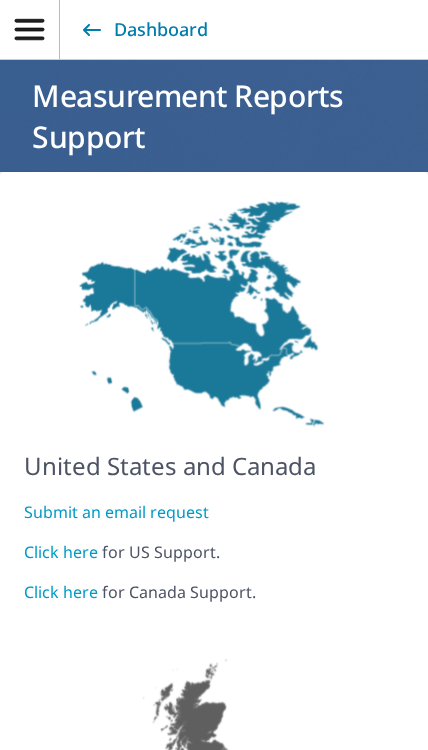 click on "Click here" at bounding box center (61, 552) 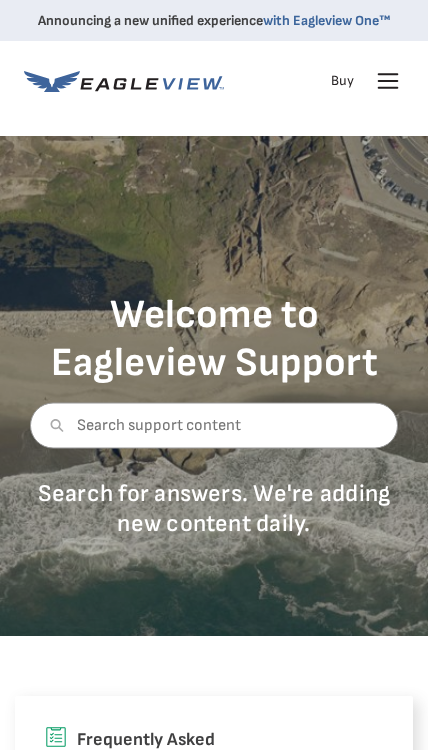 scroll, scrollTop: 0, scrollLeft: 0, axis: both 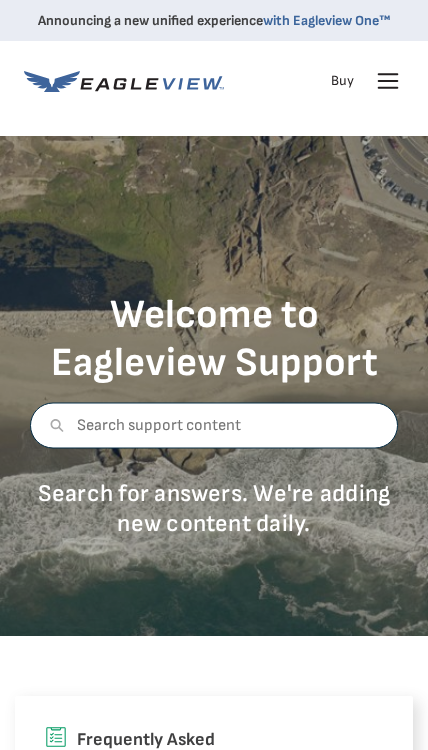 click at bounding box center [214, 426] 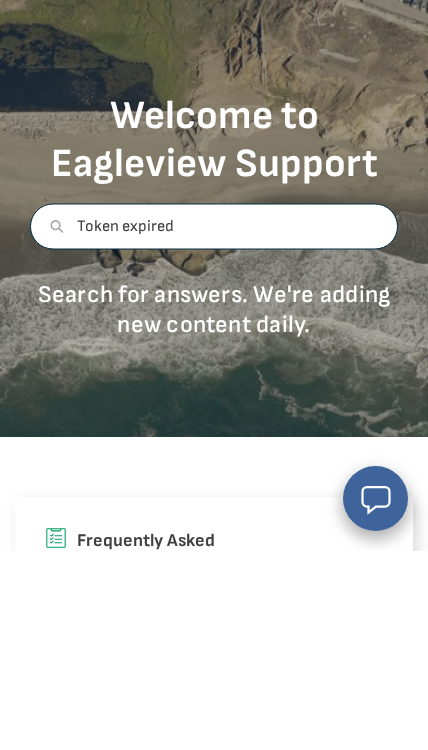 type on "Token expired" 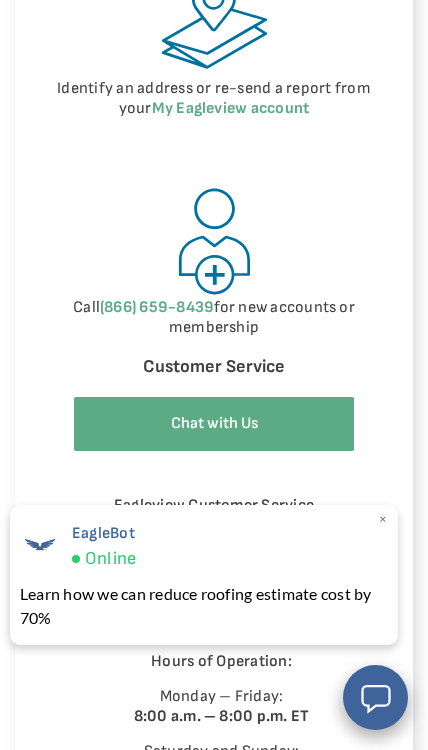 scroll, scrollTop: 1674, scrollLeft: 0, axis: vertical 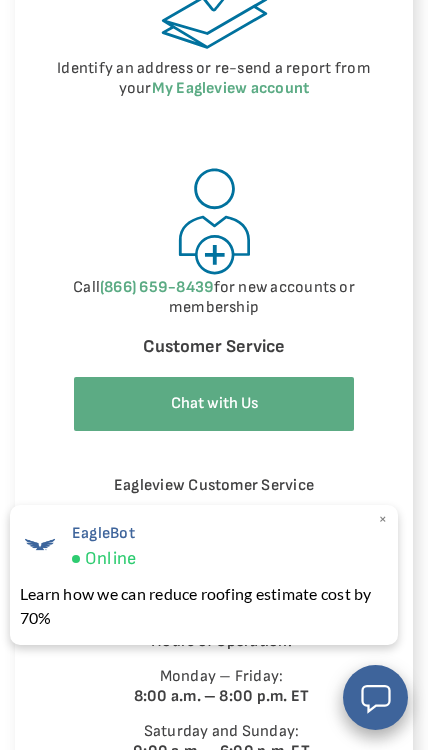 click on "Chat with Us" at bounding box center (214, 403) 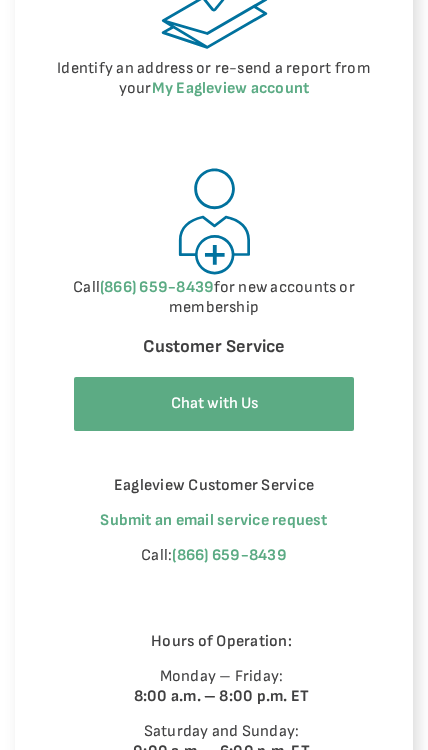 scroll, scrollTop: 0, scrollLeft: 0, axis: both 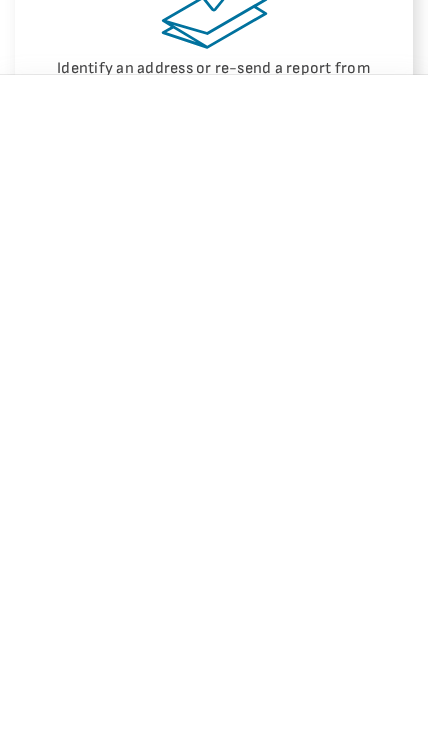 select on "Cancel_Roof_Wall_Report" 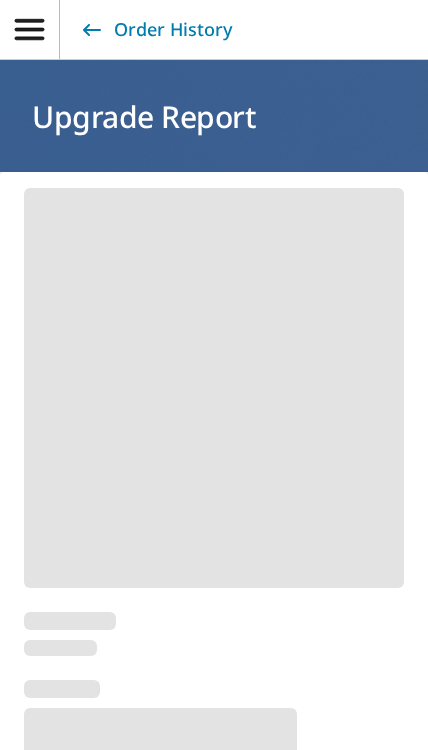 scroll, scrollTop: 0, scrollLeft: 0, axis: both 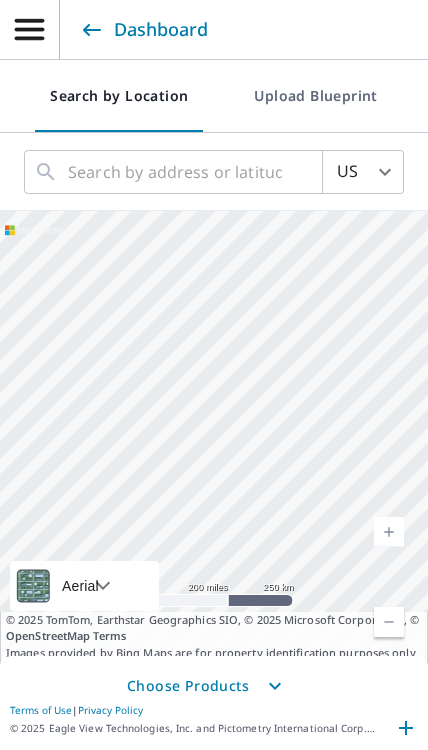 click on "Dashboard" at bounding box center [142, 30] 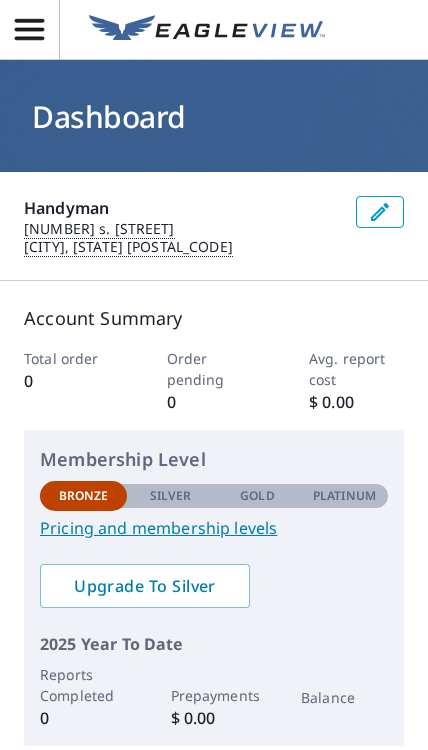 scroll, scrollTop: 0, scrollLeft: 0, axis: both 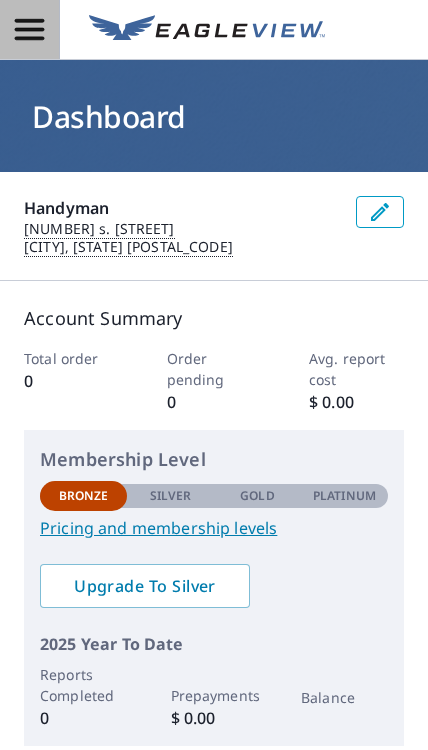 click 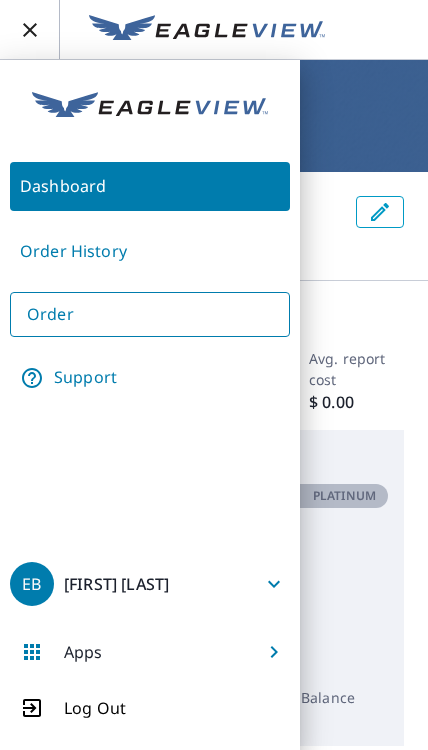 scroll, scrollTop: 0, scrollLeft: 0, axis: both 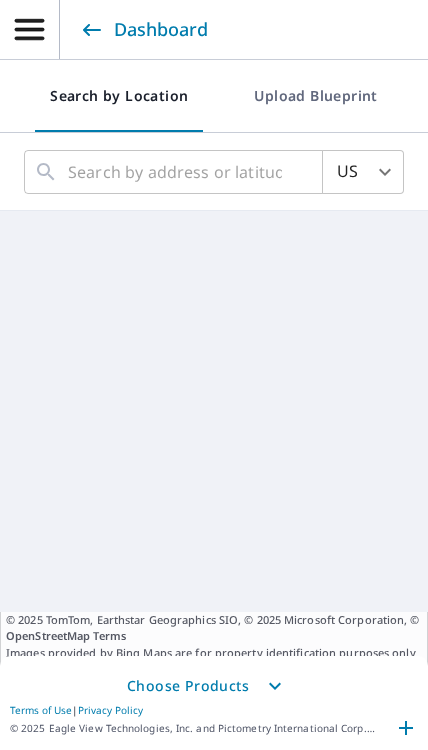 click 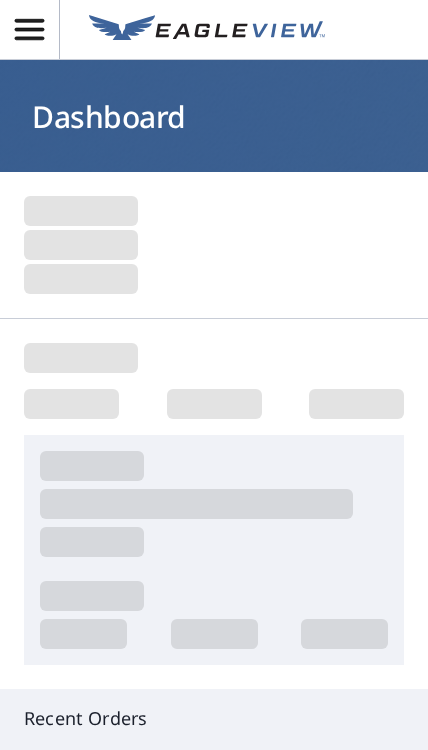 scroll, scrollTop: 0, scrollLeft: 0, axis: both 